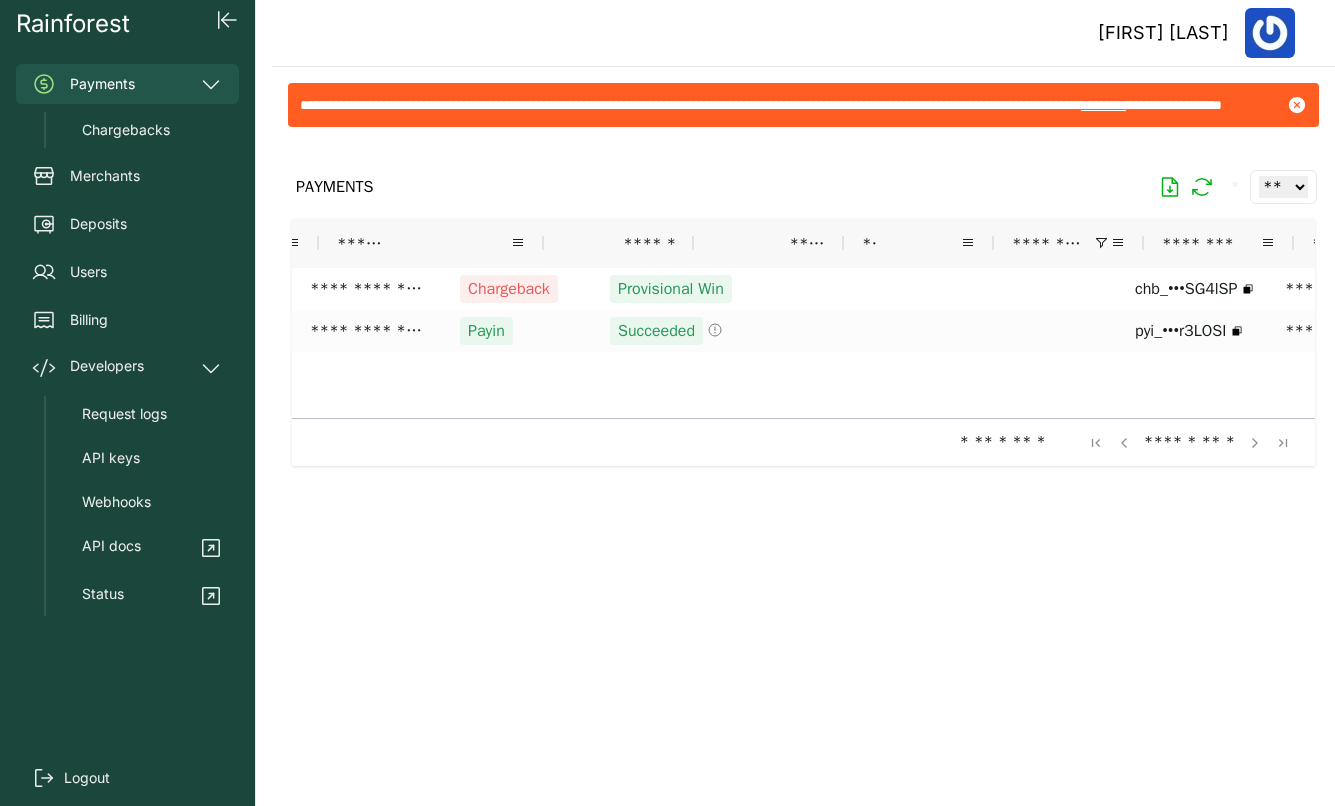 scroll, scrollTop: 0, scrollLeft: 0, axis: both 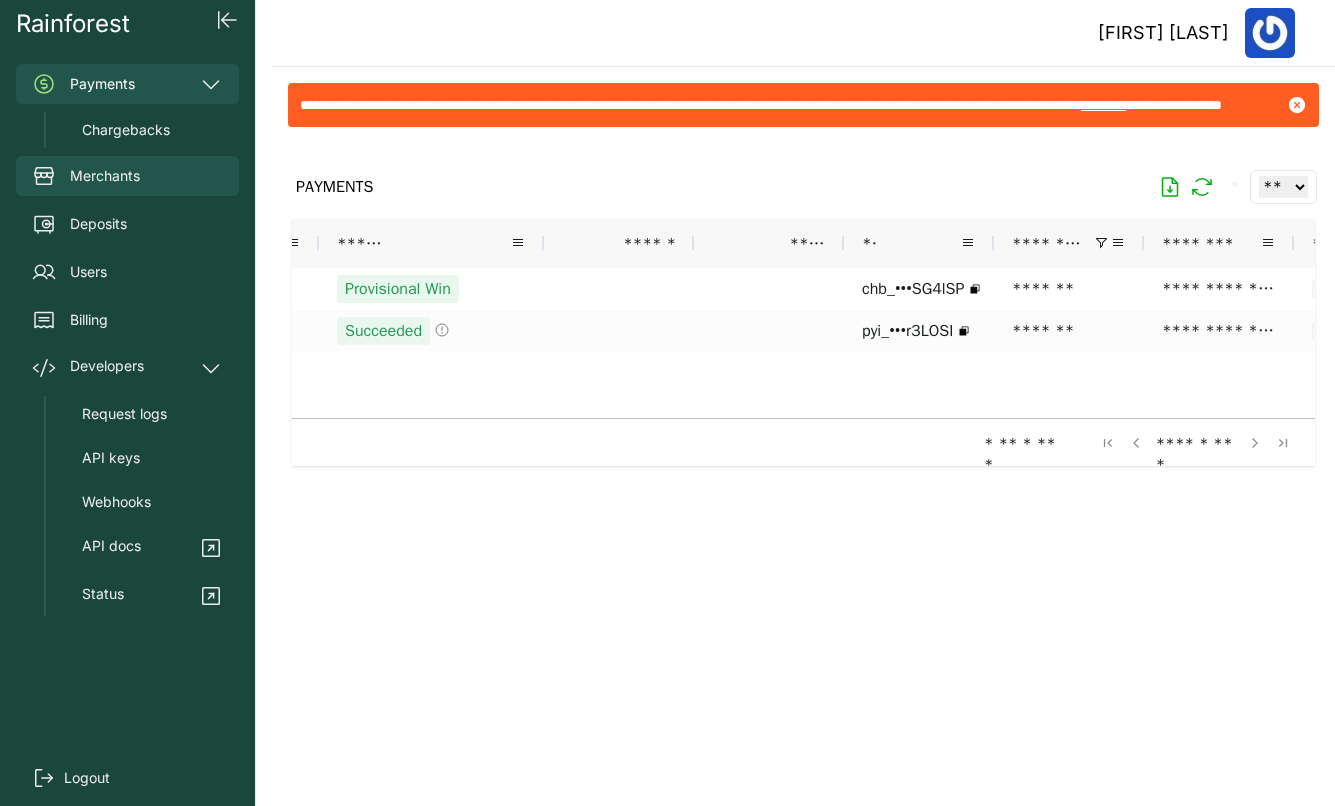 click on "Merchants" at bounding box center (105, 176) 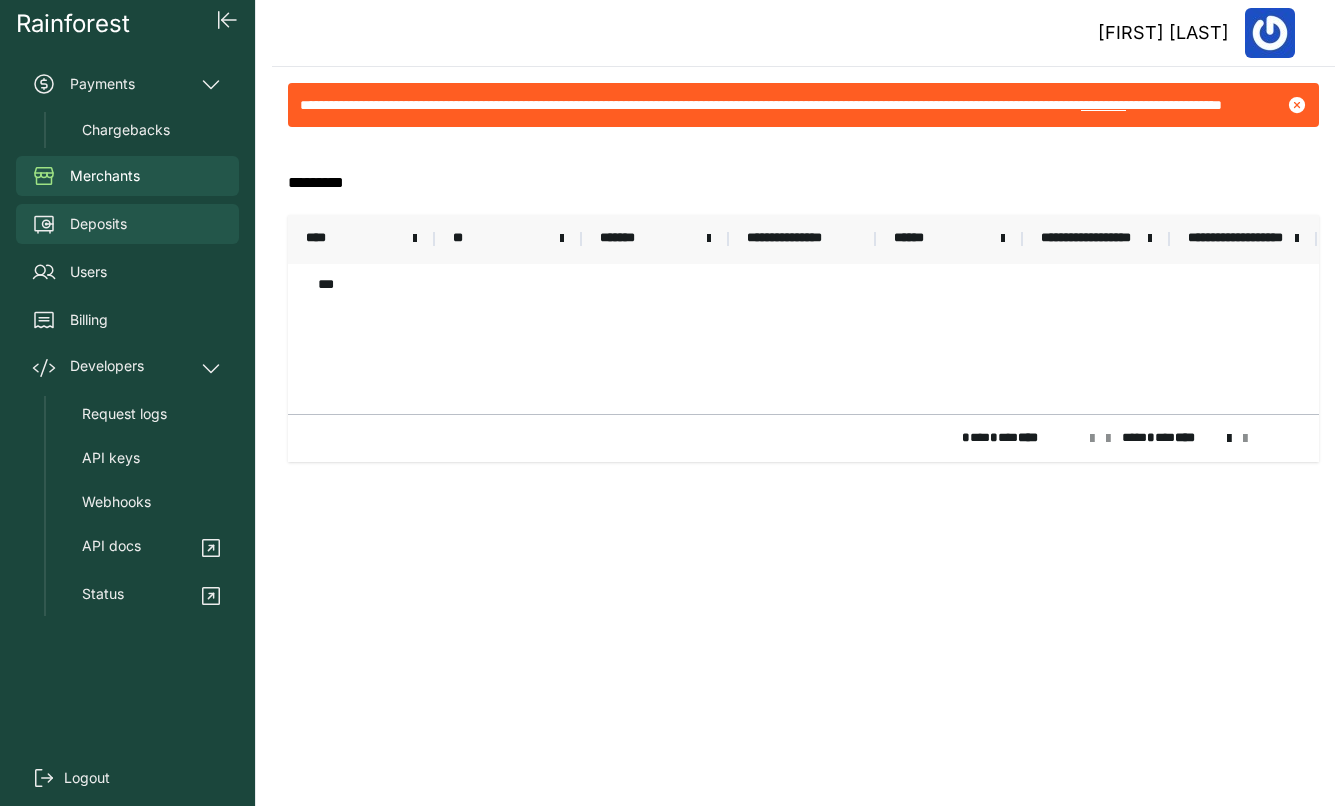 click on "Deposits" at bounding box center [127, 224] 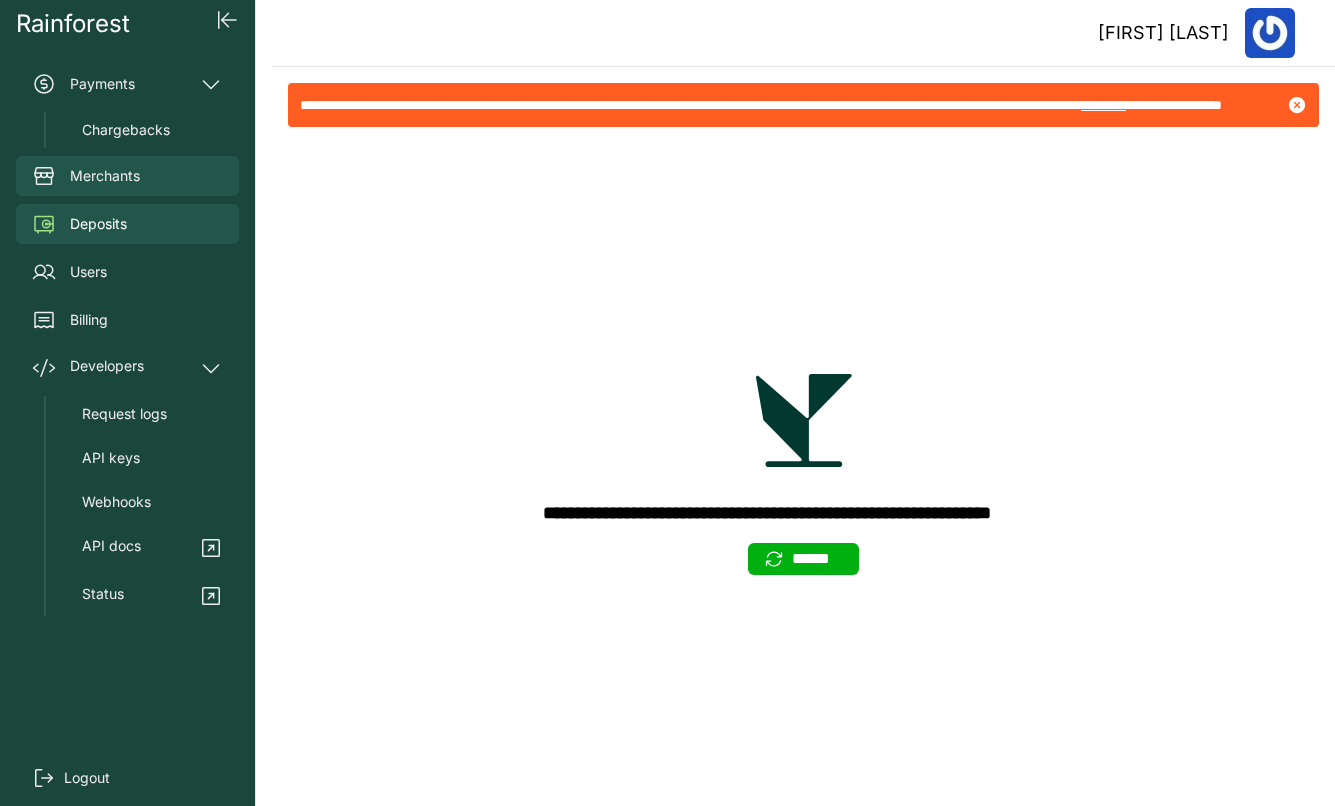 click on "Merchants" at bounding box center [105, 176] 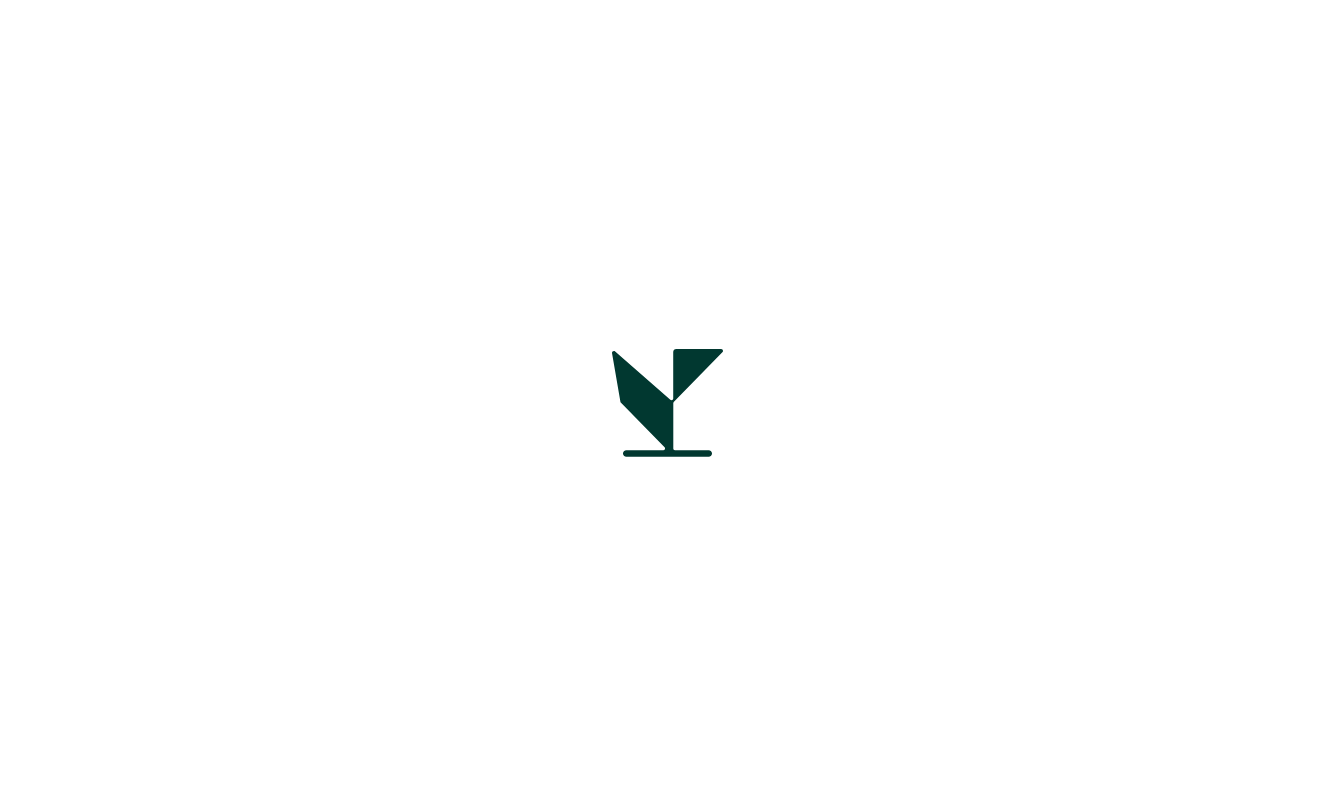 scroll, scrollTop: 0, scrollLeft: 0, axis: both 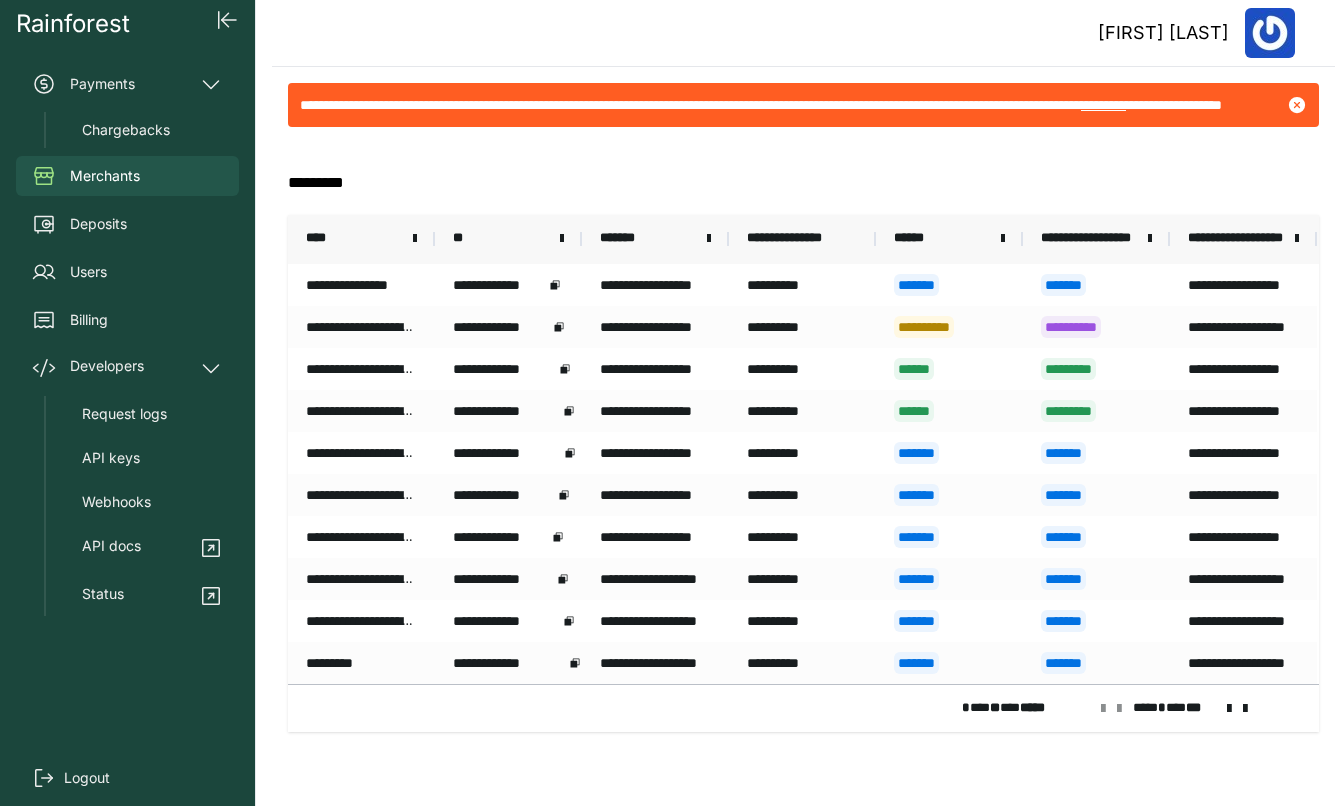 click at bounding box center [1229, 709] 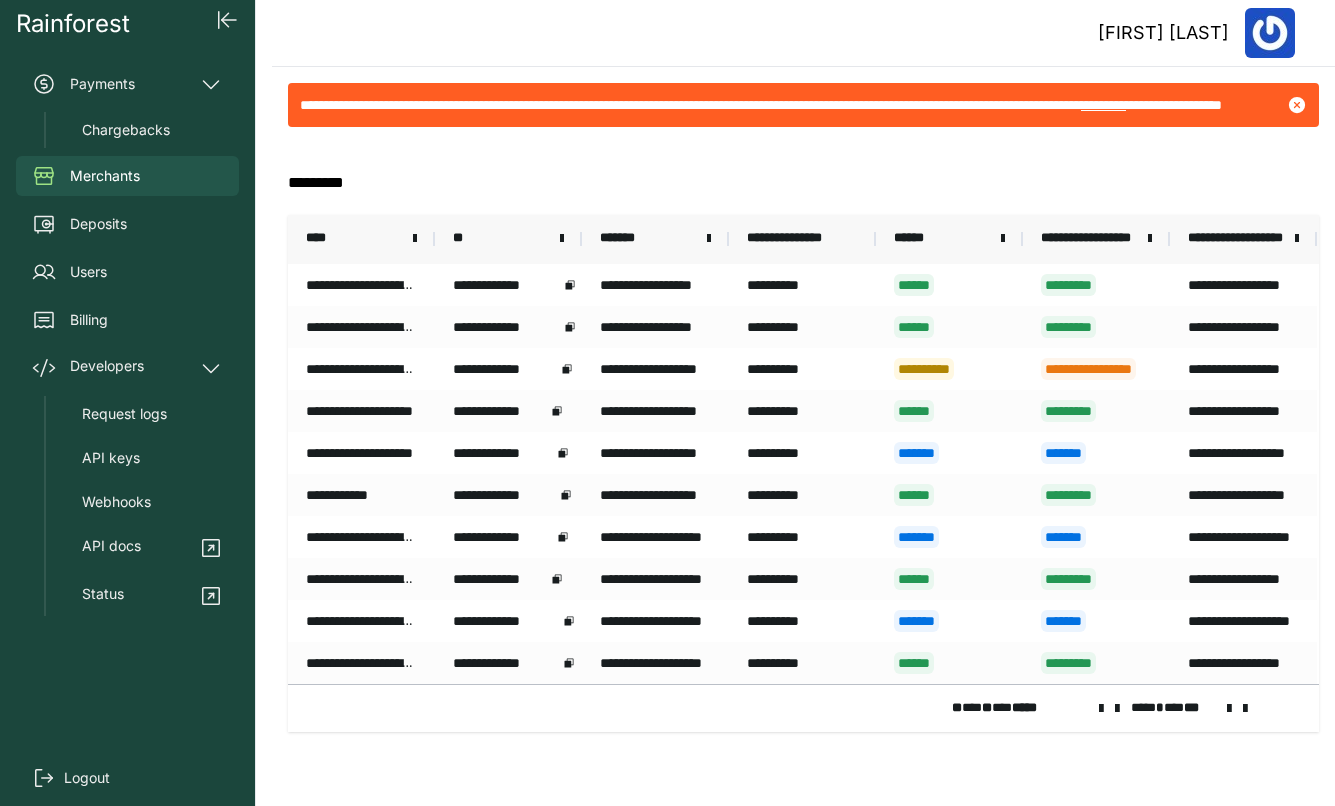 click at bounding box center [1229, 709] 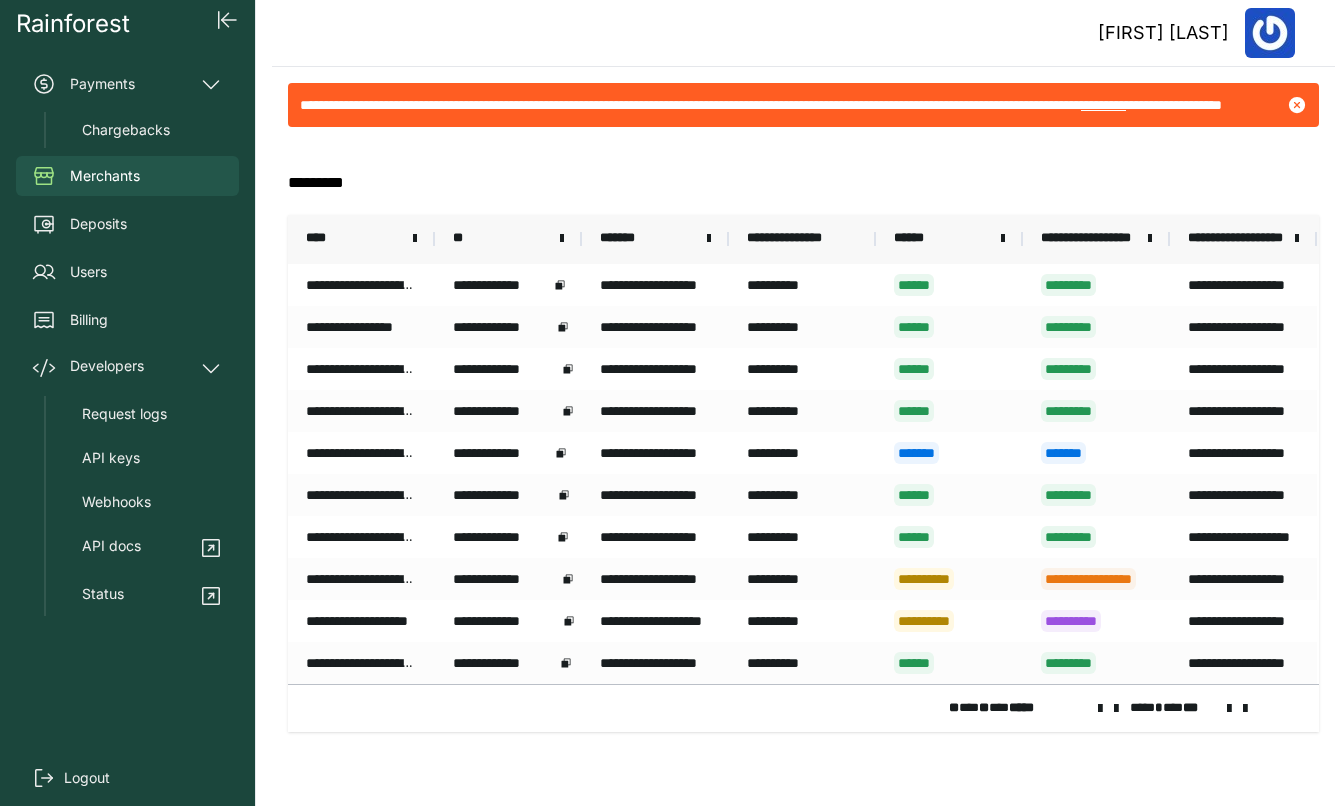 click at bounding box center (1229, 709) 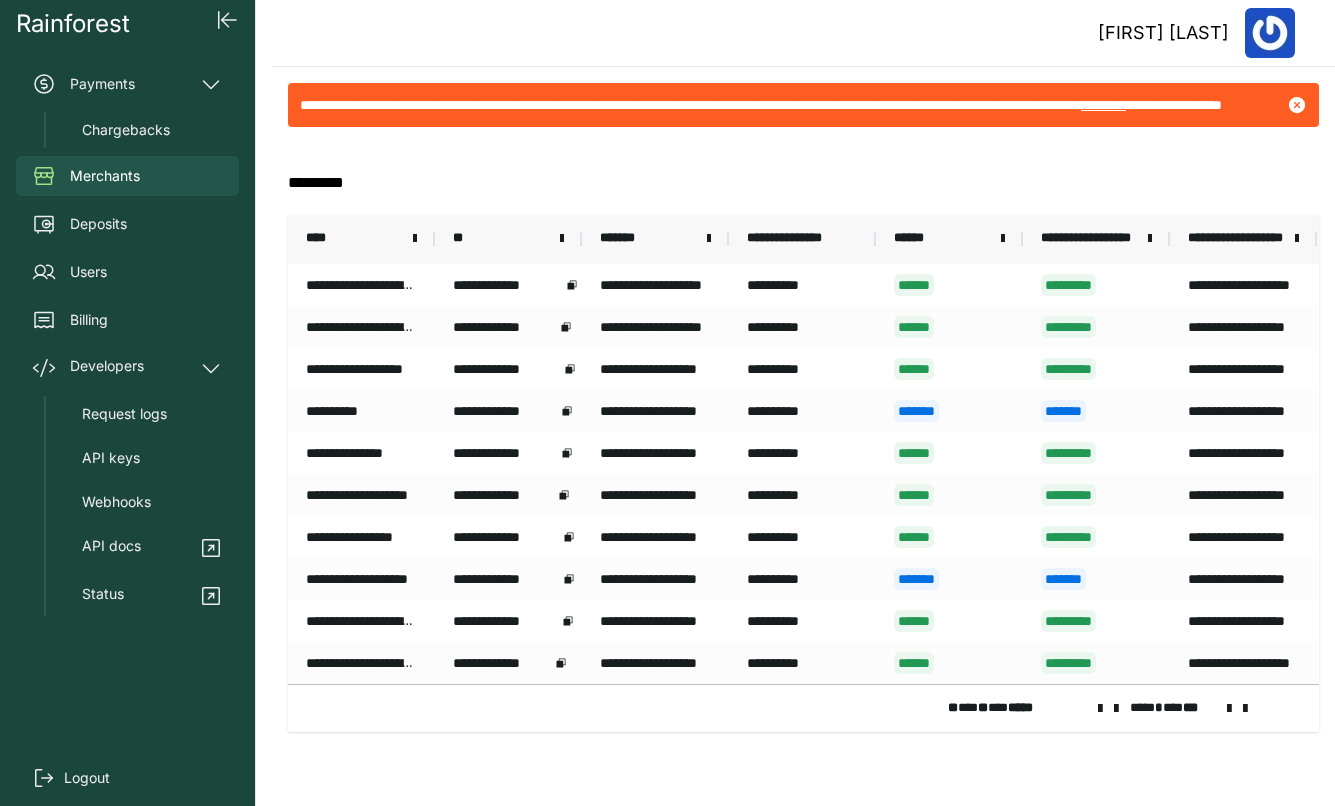 click at bounding box center (1229, 709) 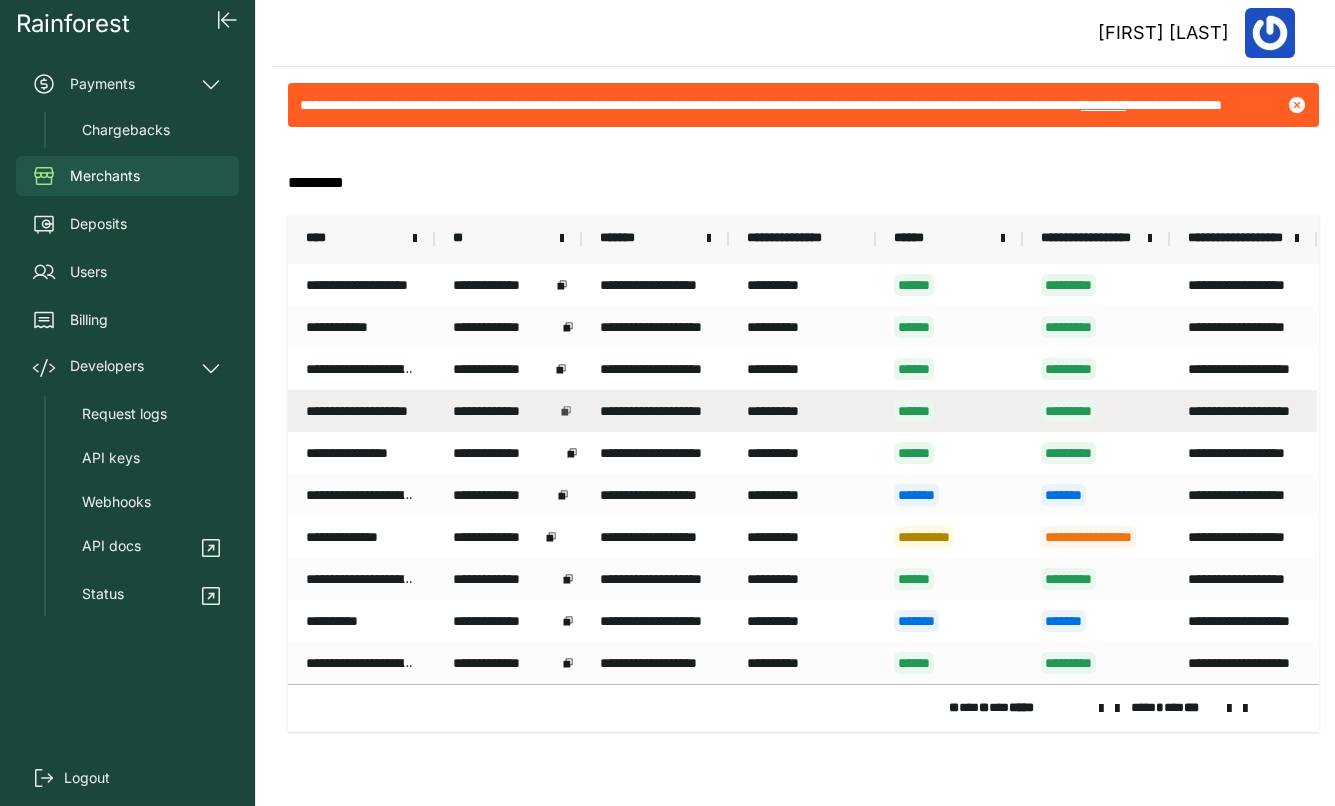 click 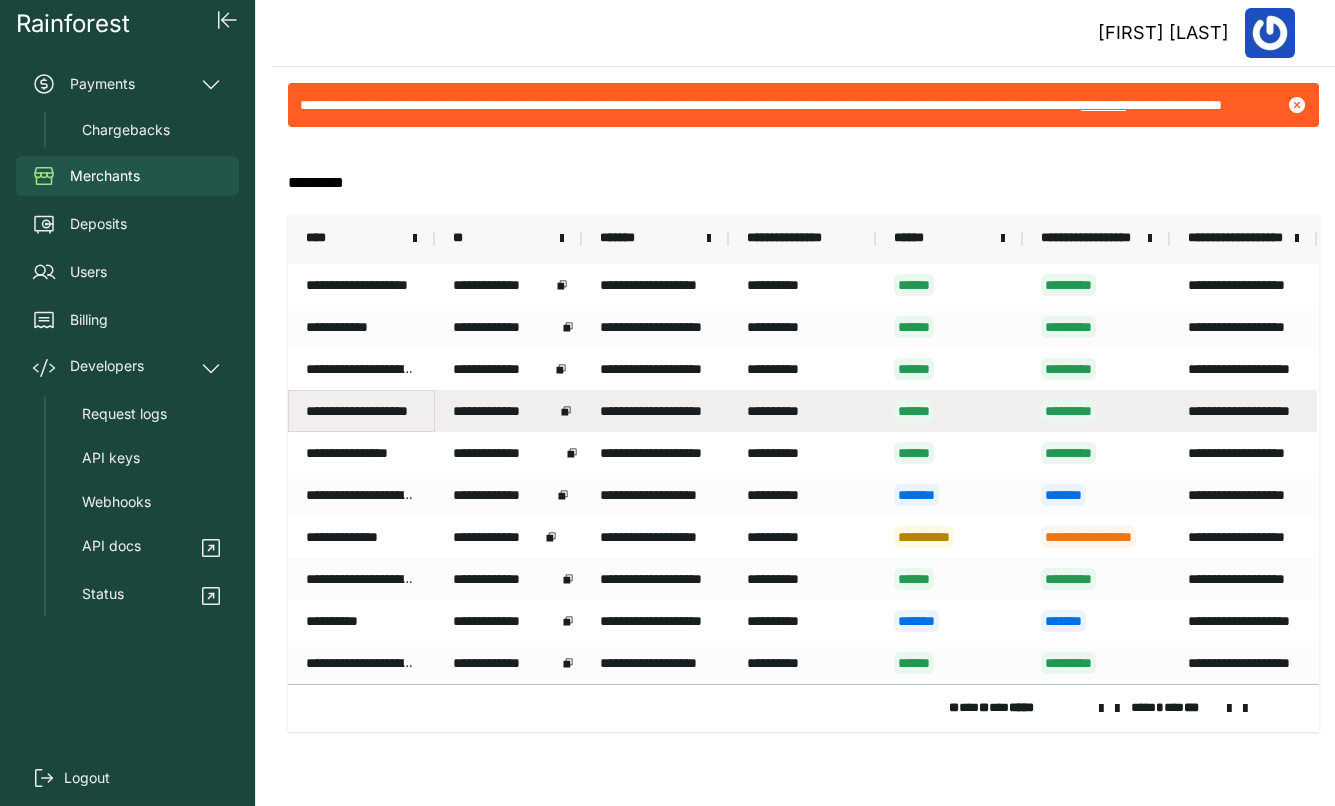 click on "**********" at bounding box center (361, 411) 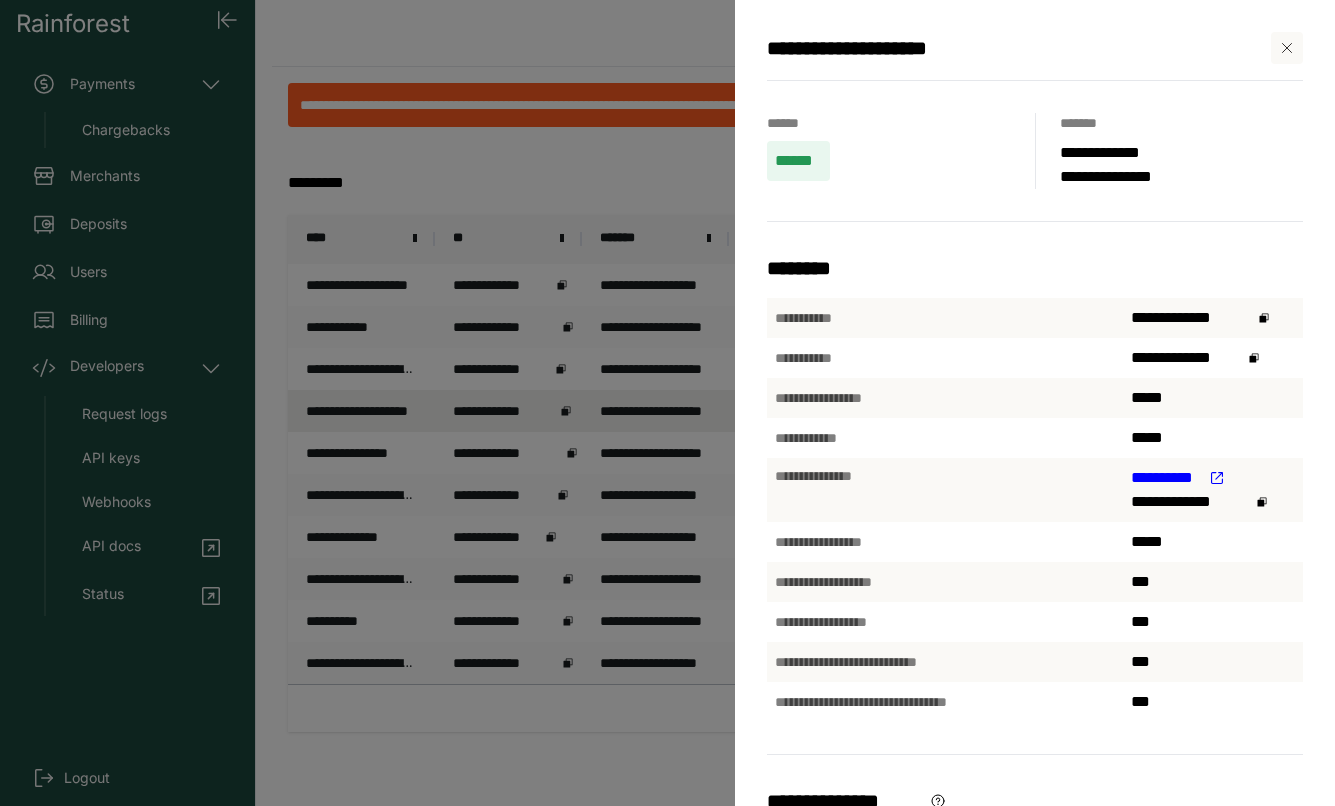 scroll, scrollTop: 533, scrollLeft: 0, axis: vertical 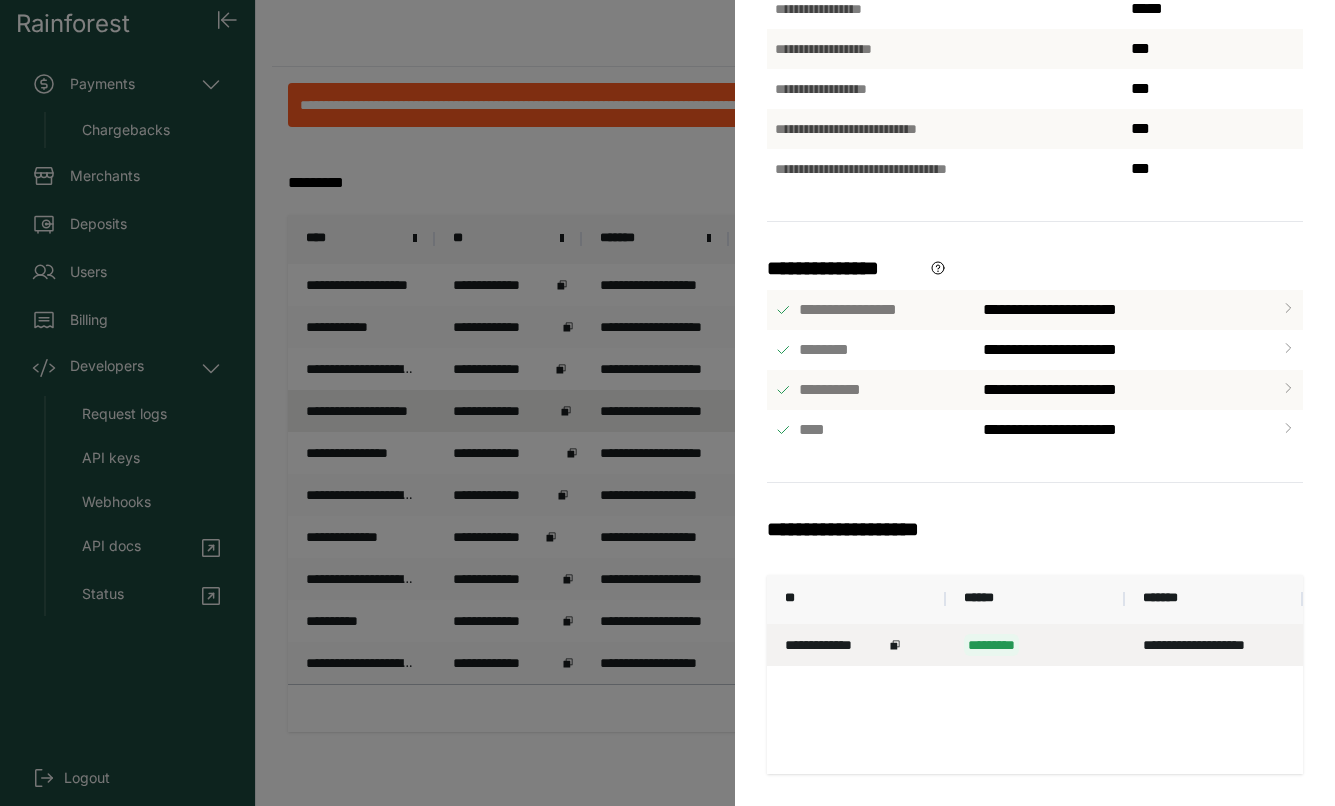 click on "*********" at bounding box center [1035, 645] 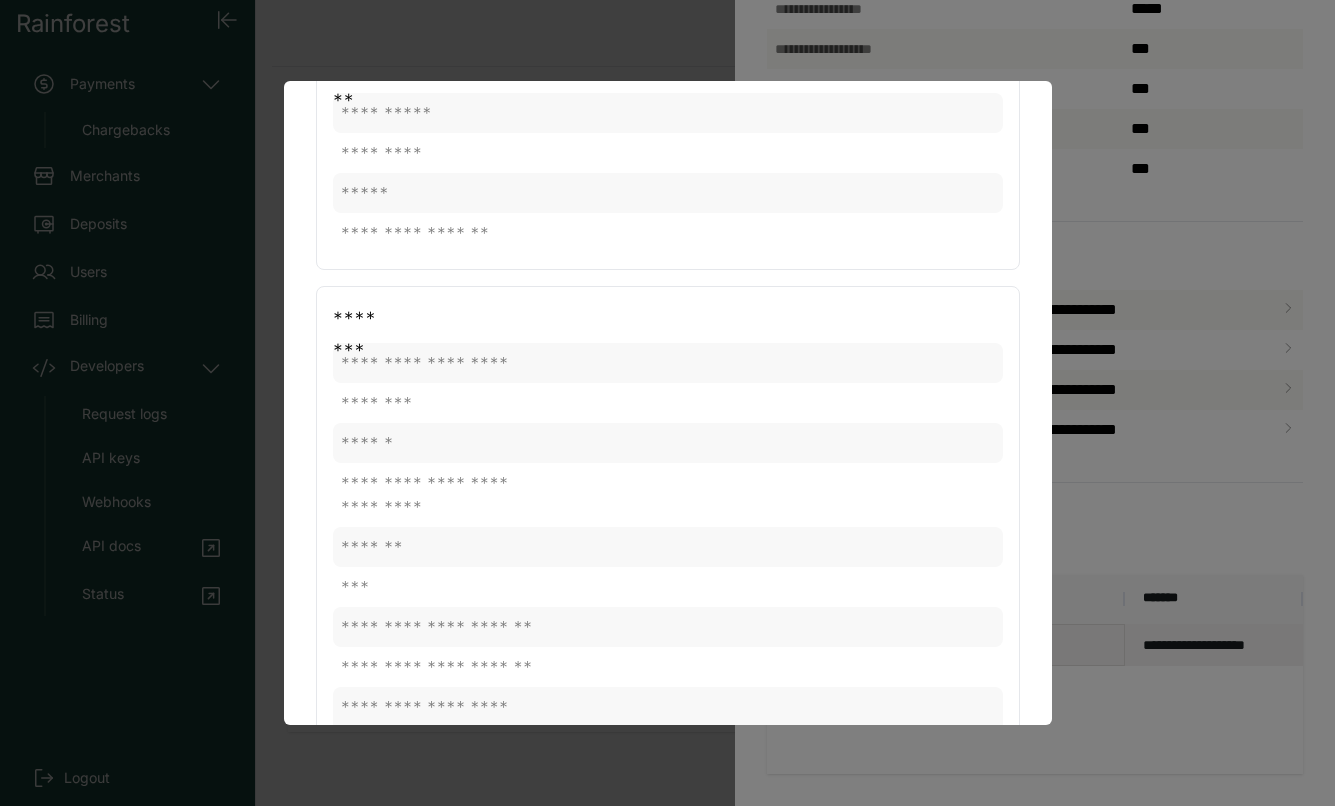 scroll, scrollTop: 0, scrollLeft: 0, axis: both 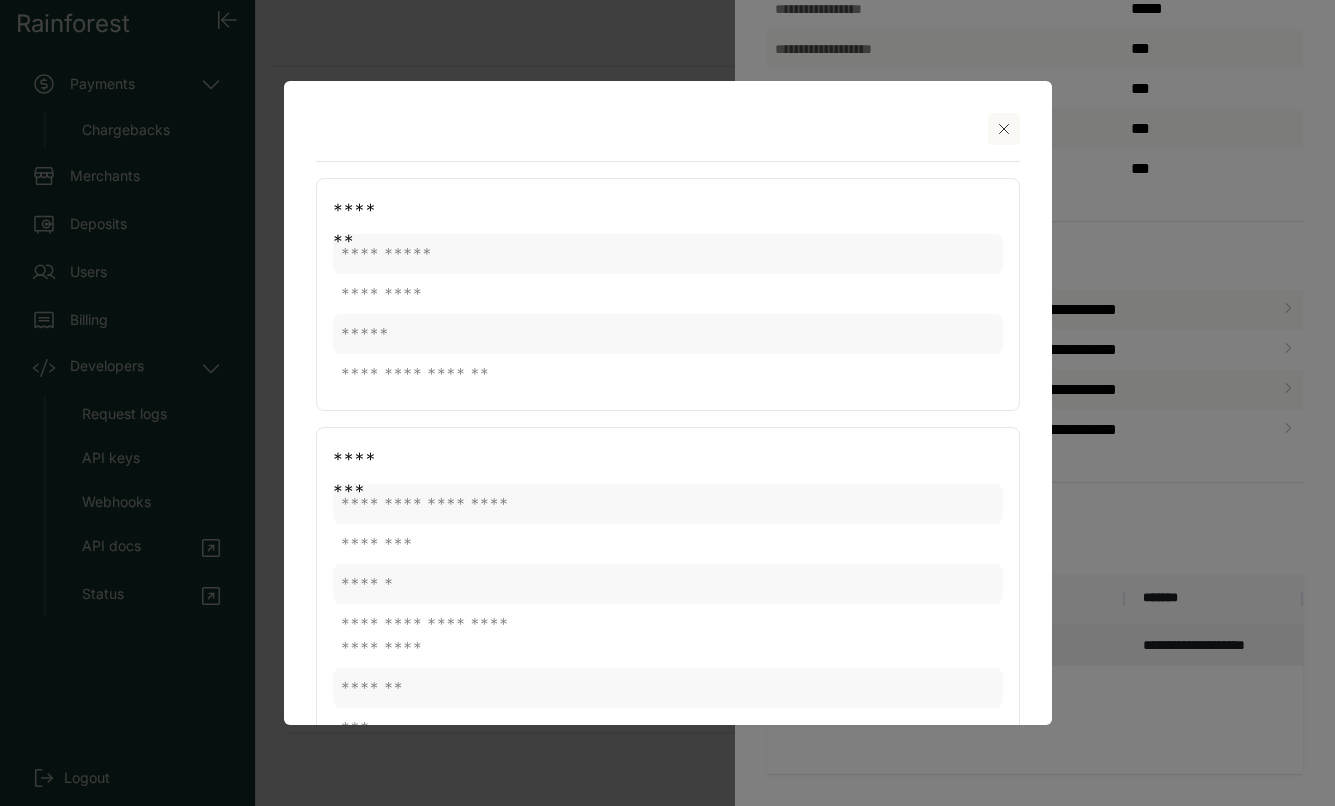 click at bounding box center [667, 403] 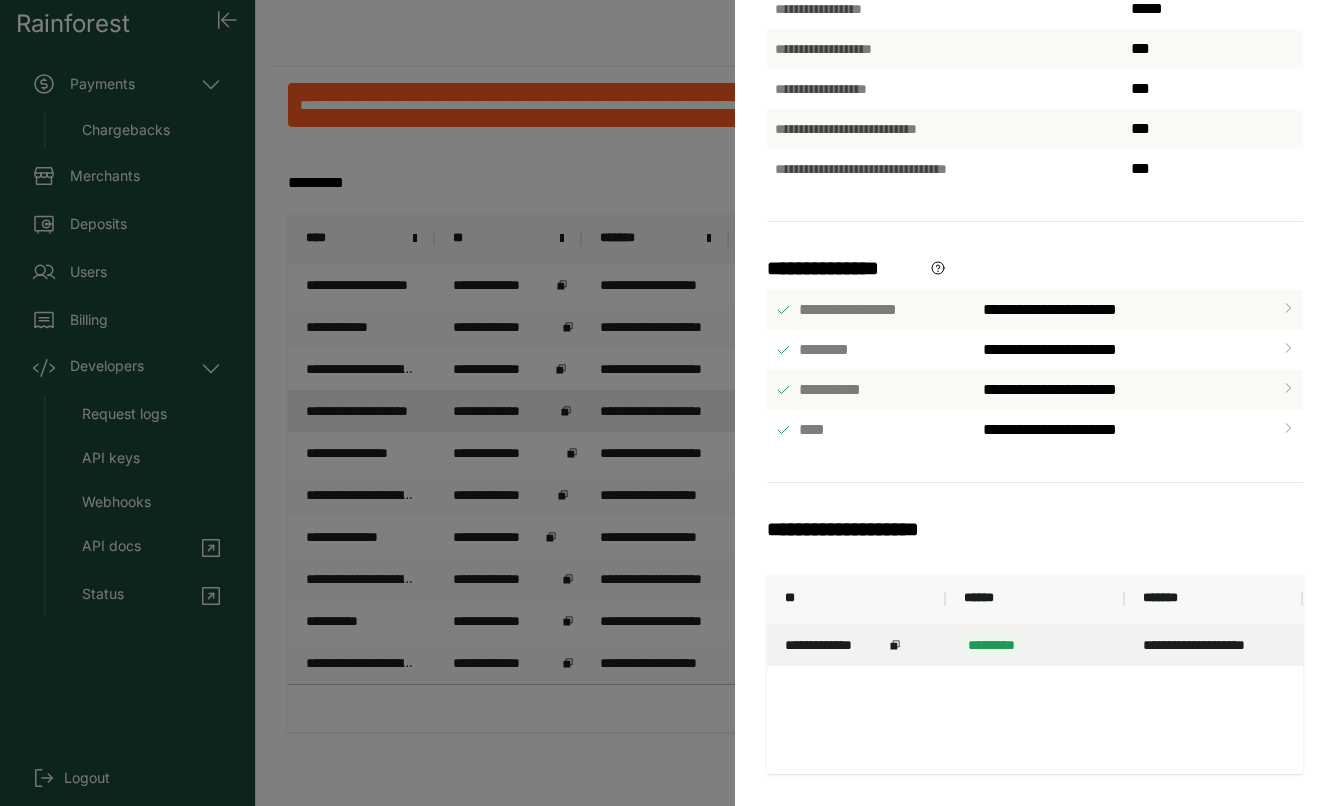 click on "**********" at bounding box center (667, 403) 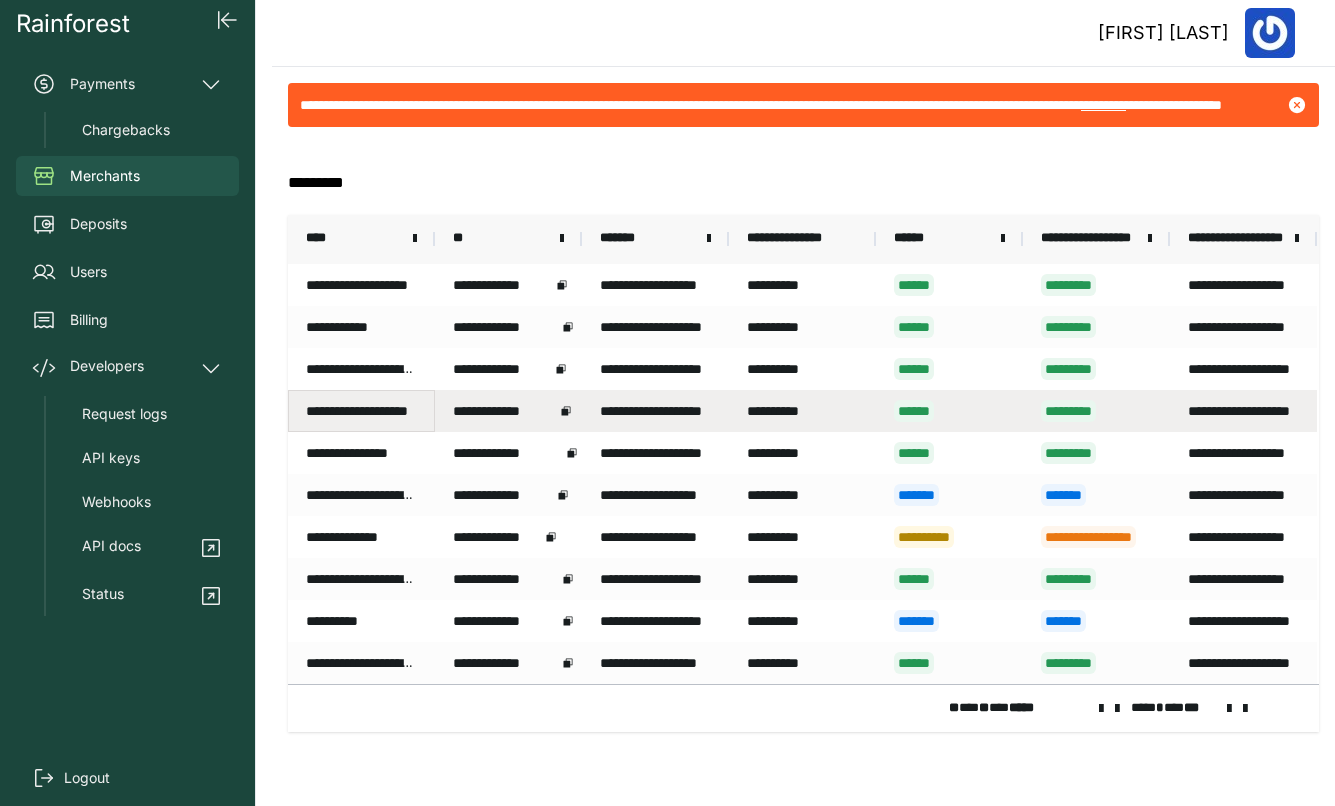 click on "**********" at bounding box center [361, 411] 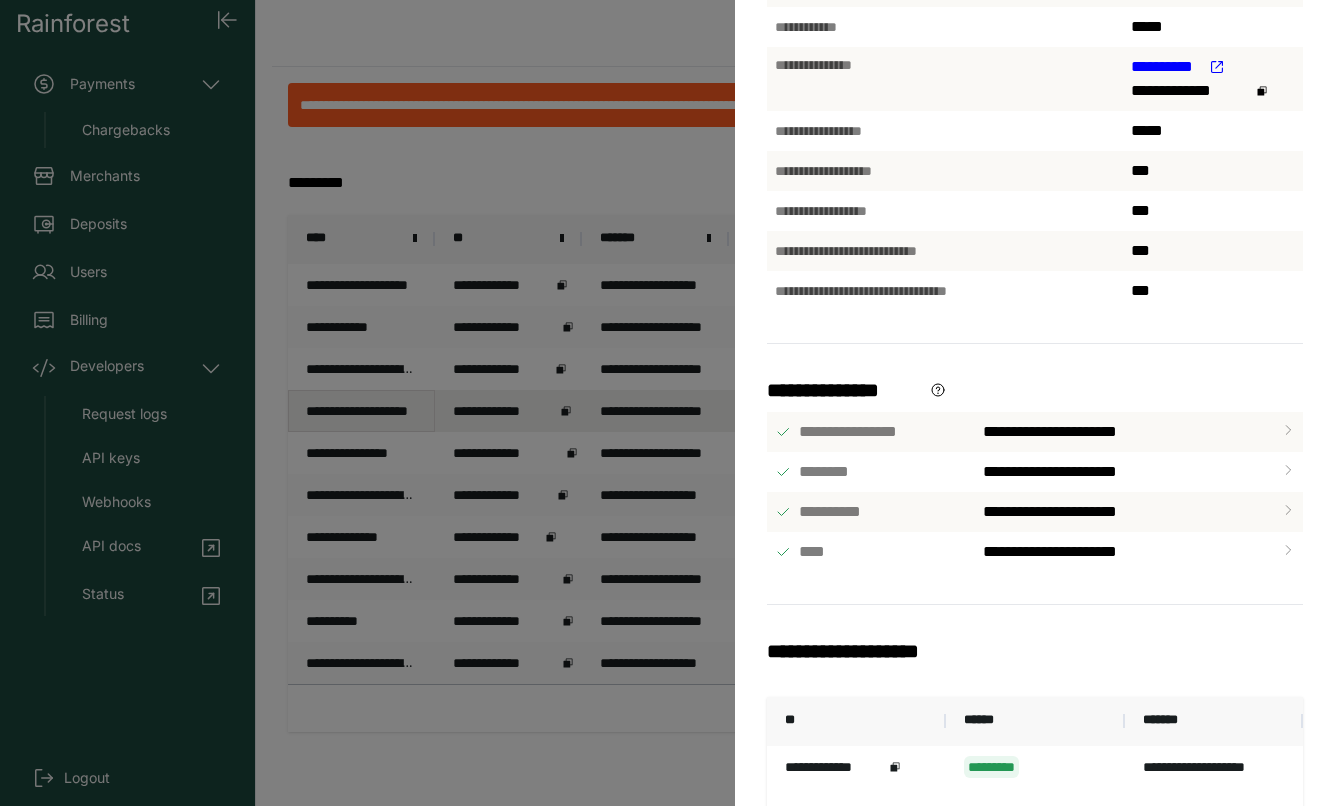 scroll, scrollTop: 533, scrollLeft: 0, axis: vertical 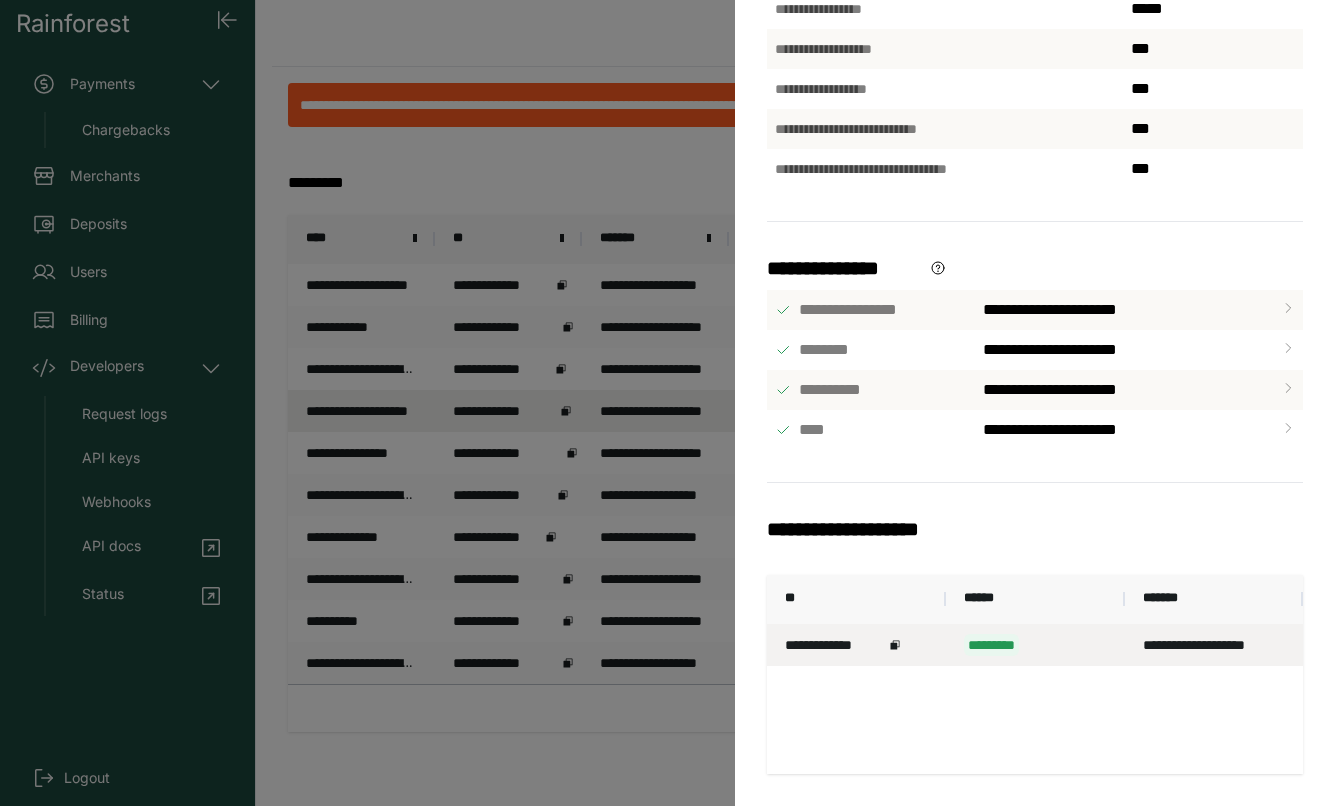 click on "*********" at bounding box center (1035, 645) 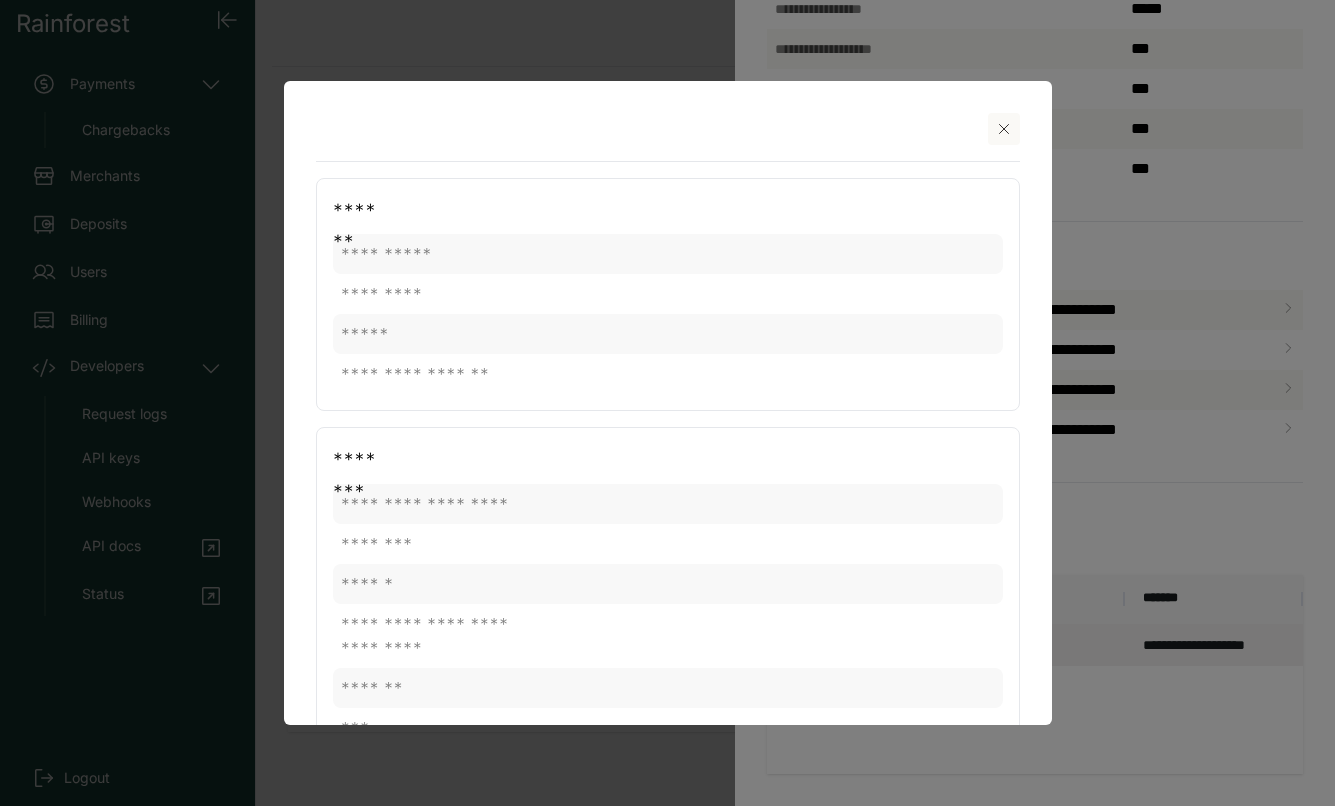 click 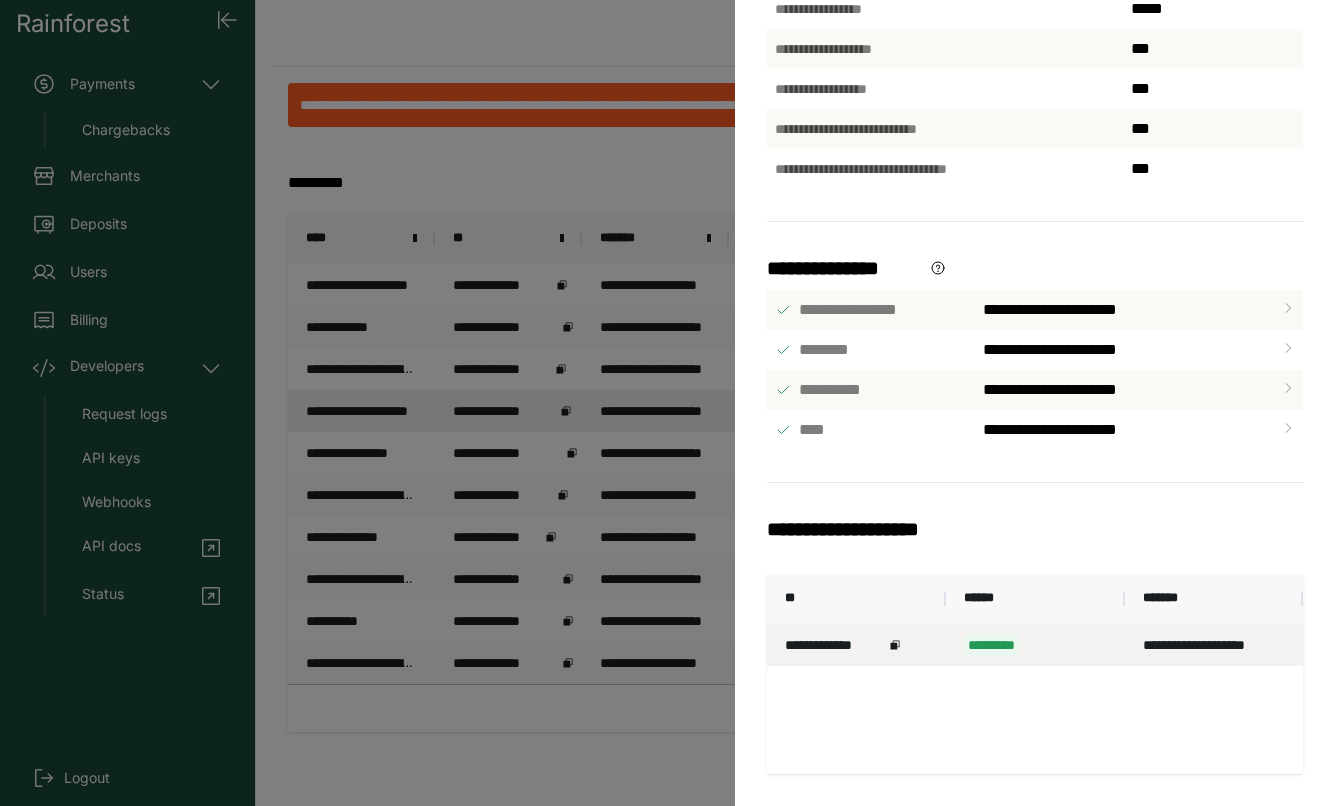 click on "**********" at bounding box center [667, 403] 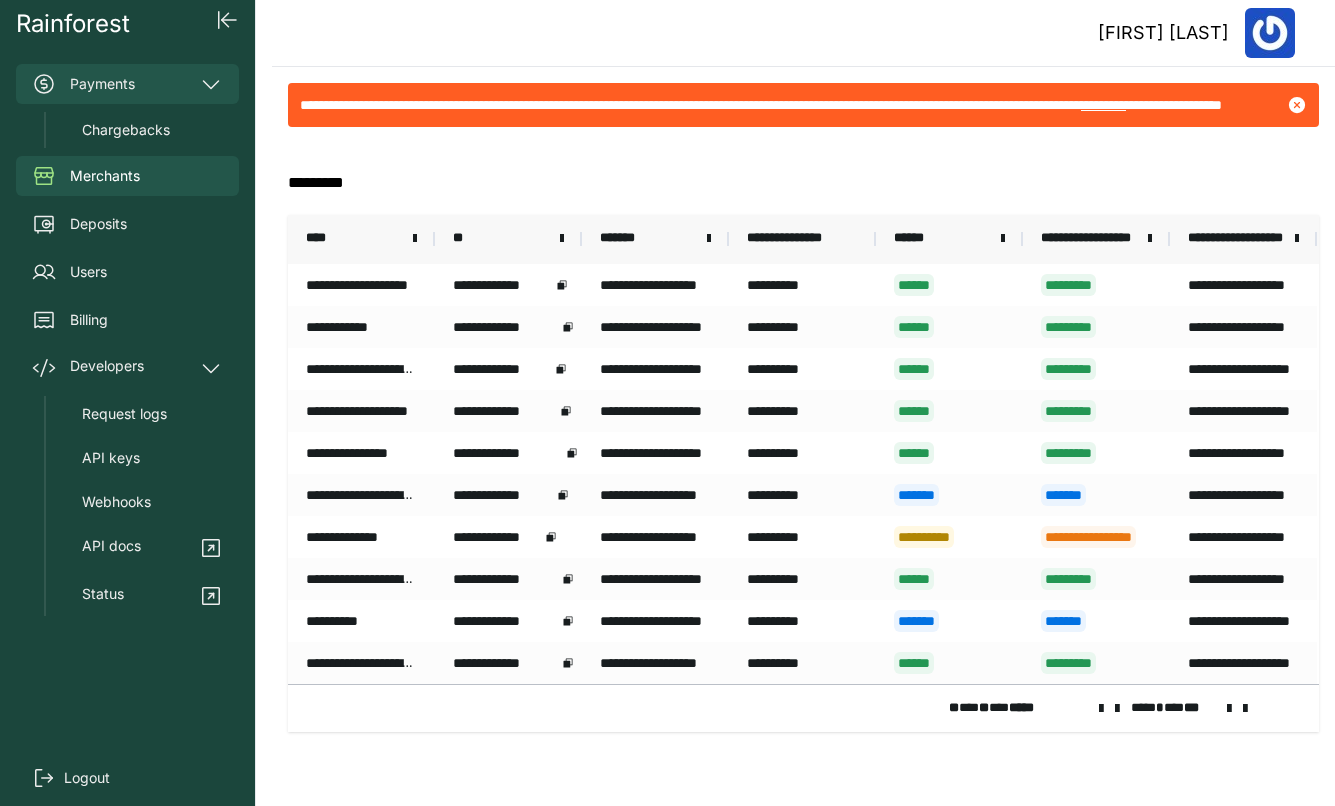 click on "Payments" at bounding box center [127, 84] 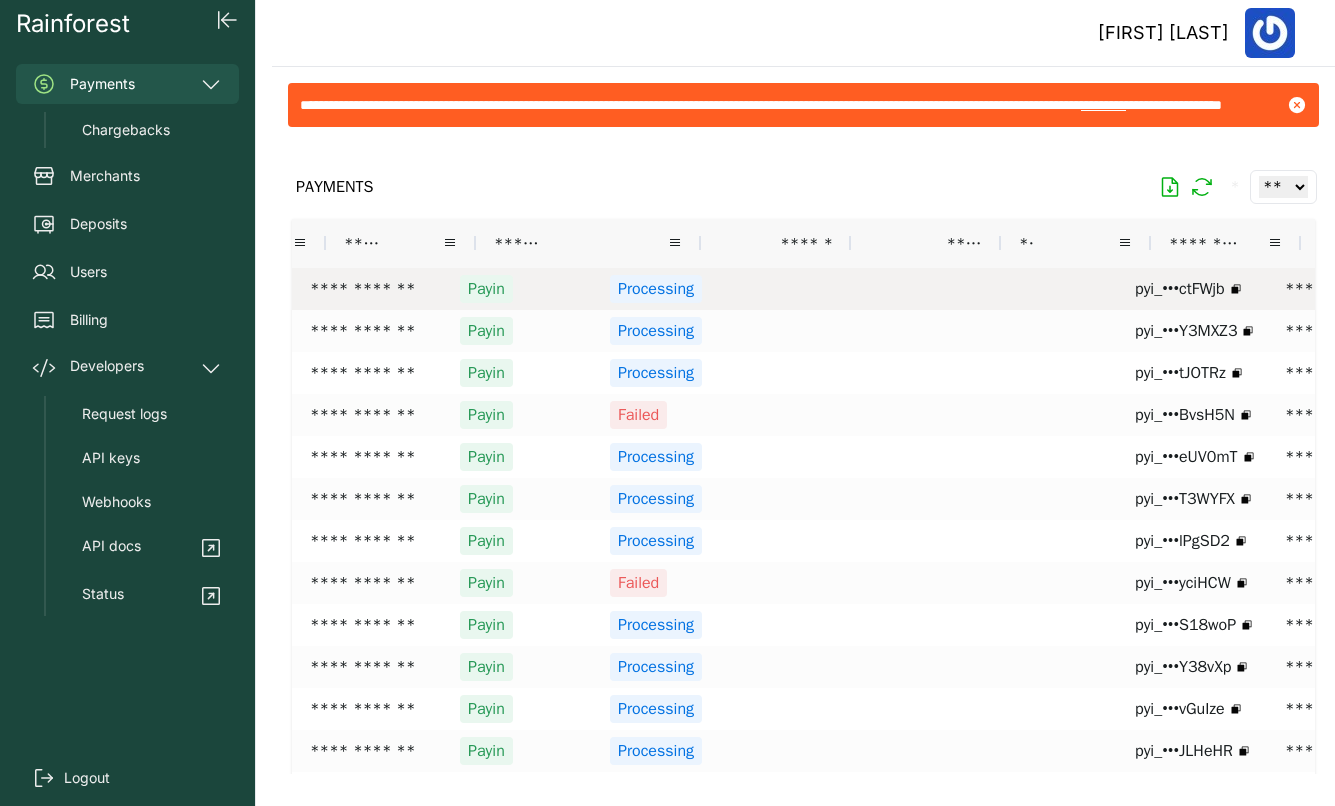 scroll, scrollTop: 0, scrollLeft: 541, axis: horizontal 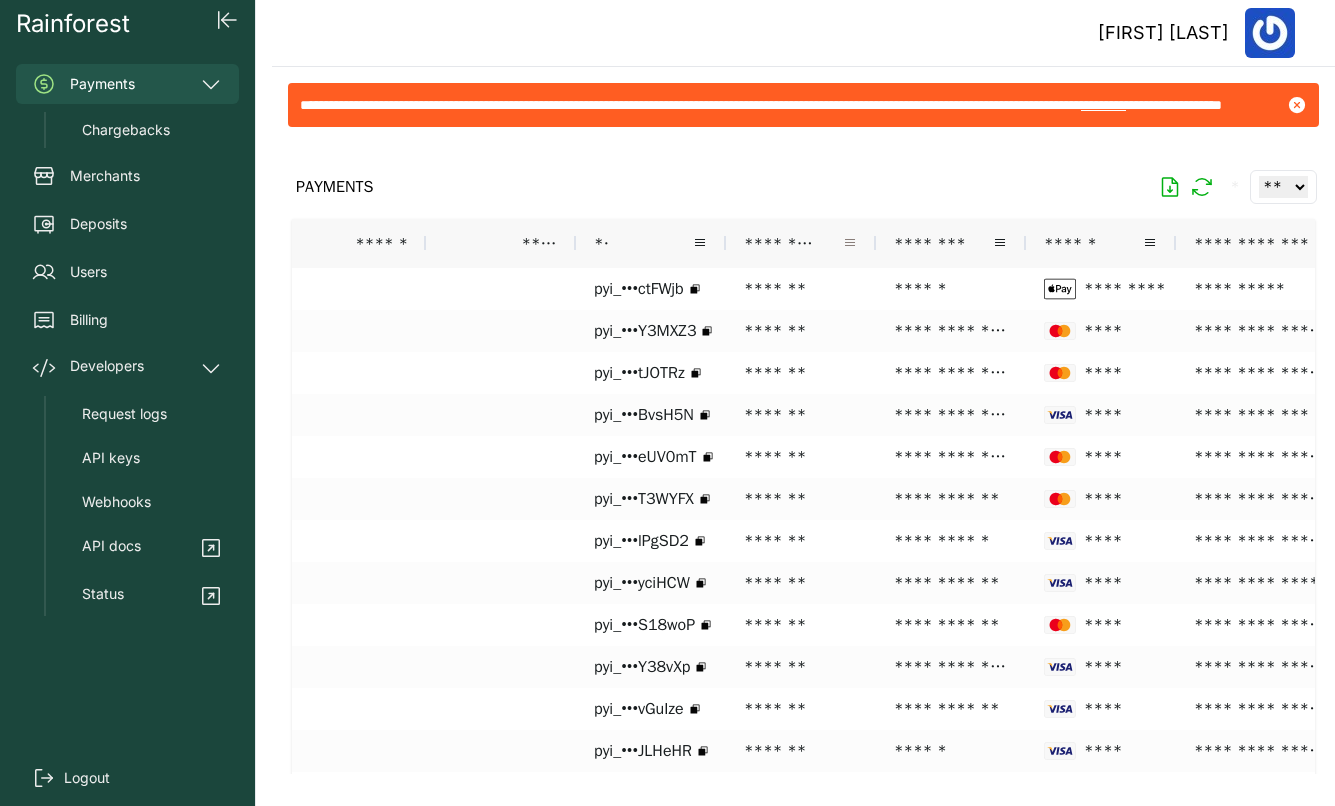 click at bounding box center (850, 243) 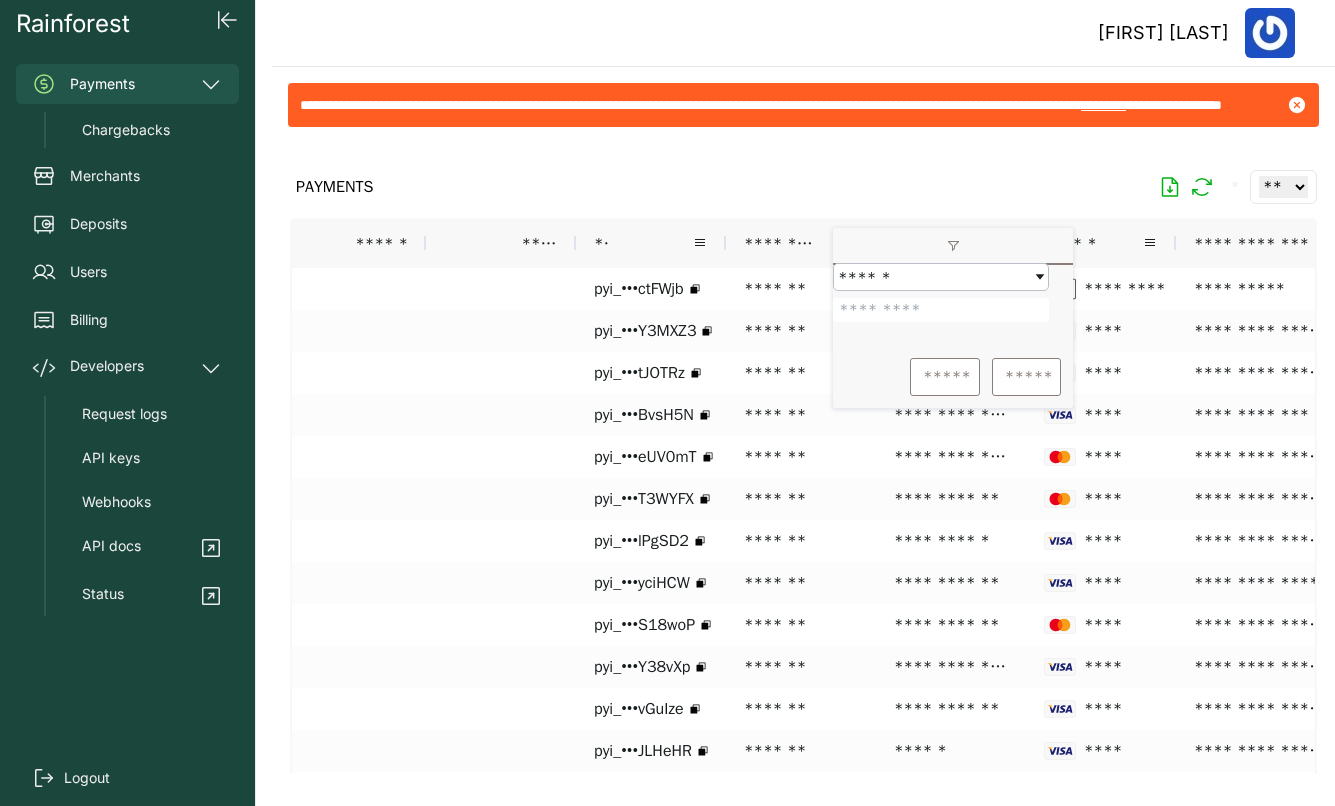 click at bounding box center [941, 310] 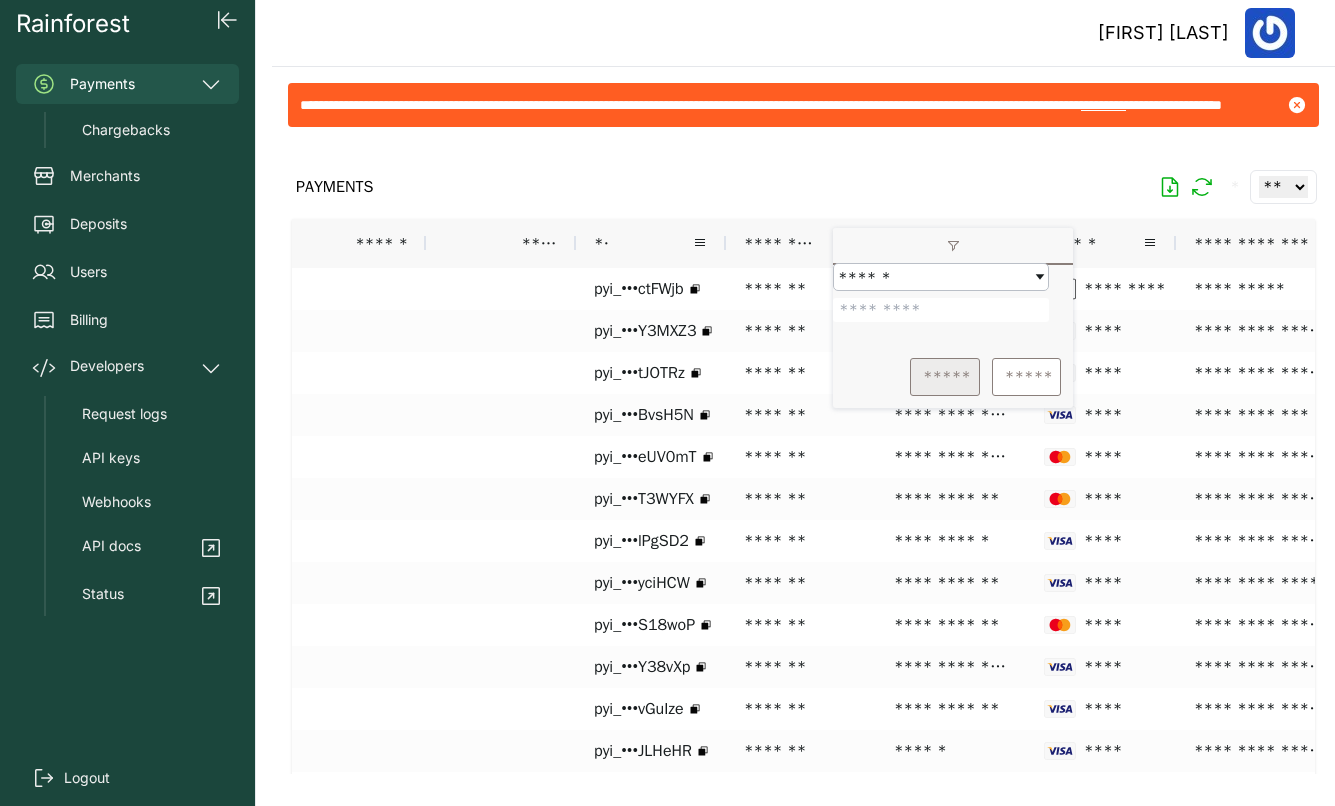 type on "*******" 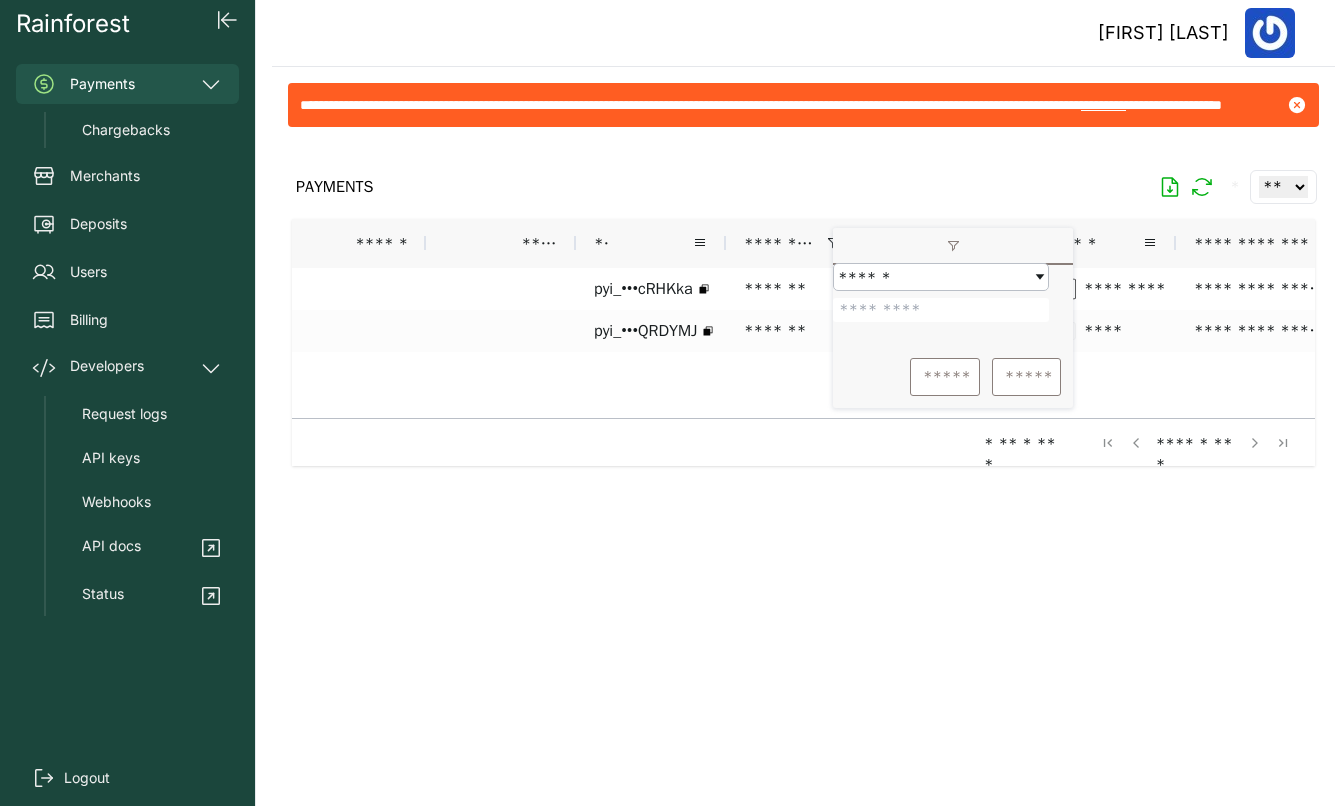 click at bounding box center [803, 458] 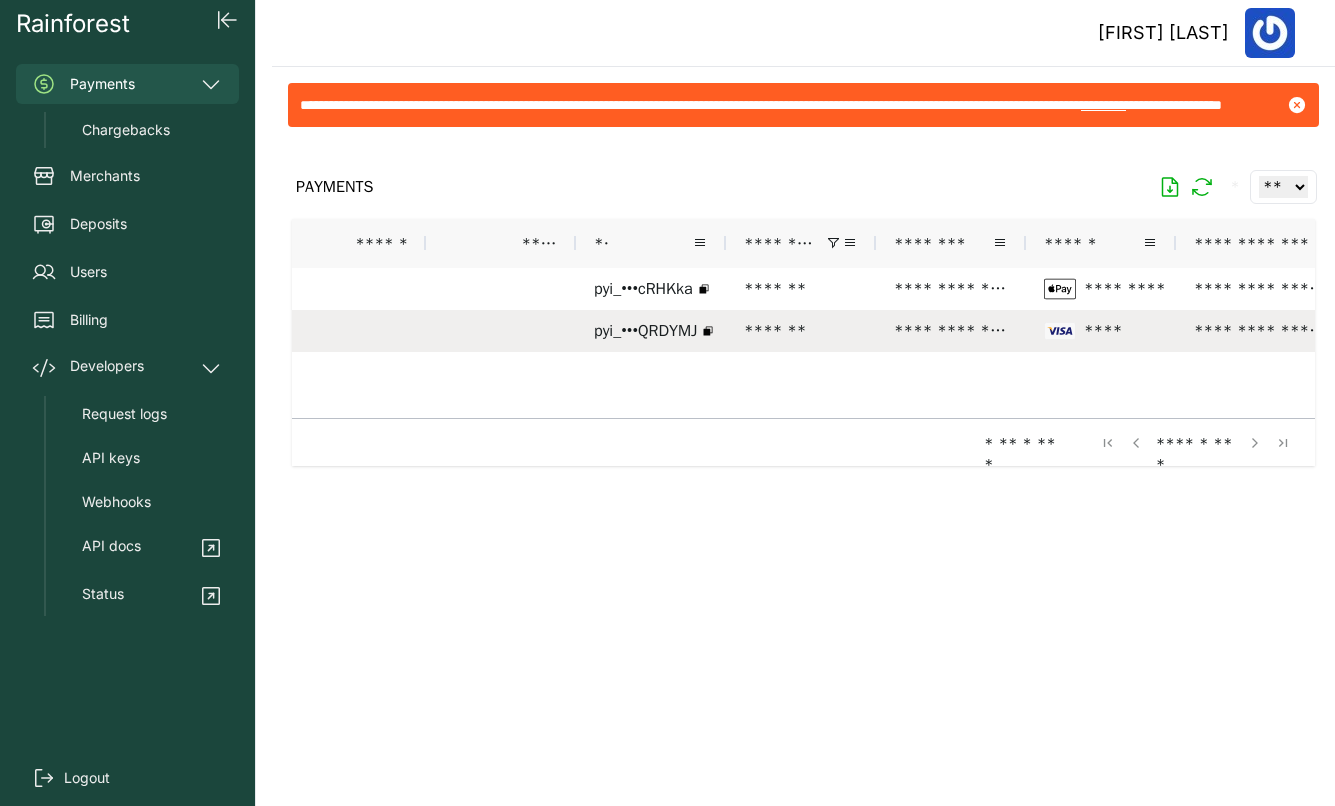 scroll, scrollTop: 0, scrollLeft: 286, axis: horizontal 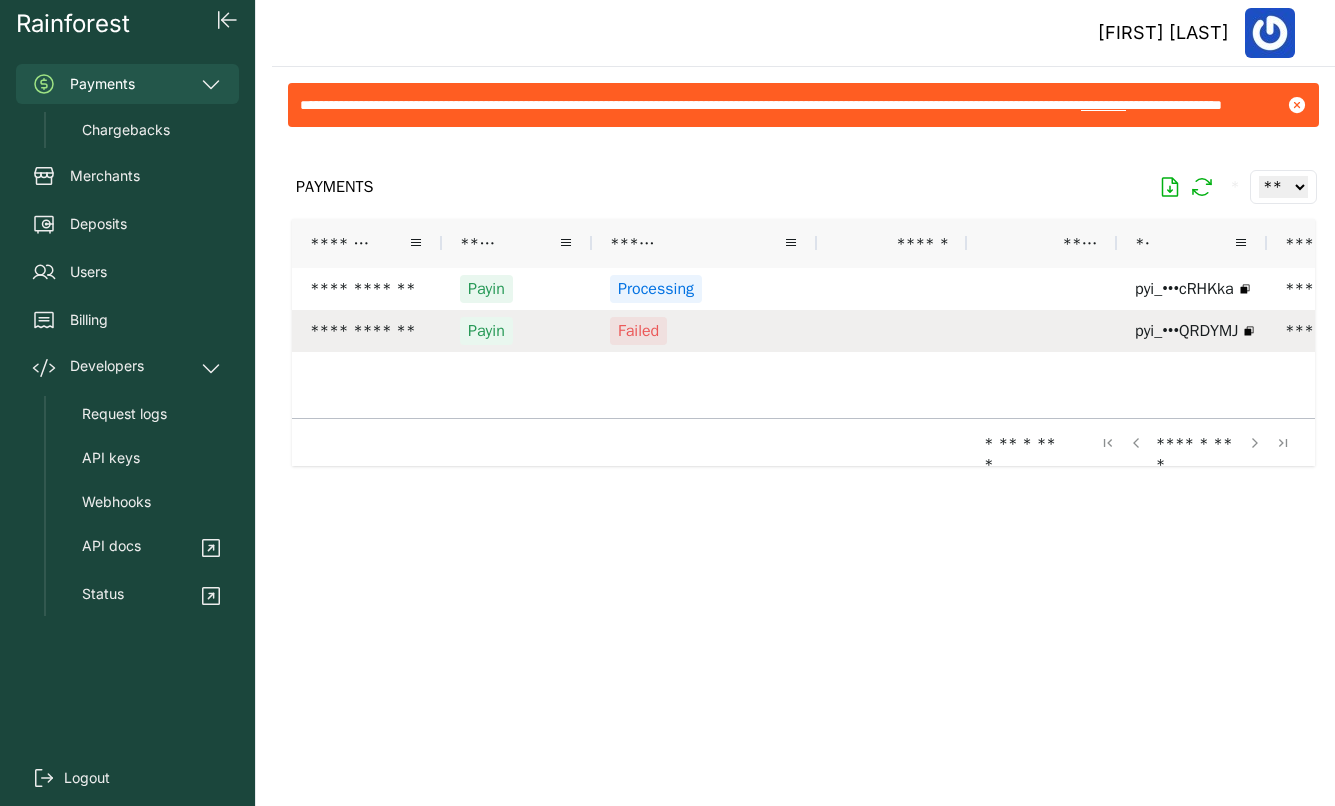 click on "Failed" at bounding box center (704, 331) 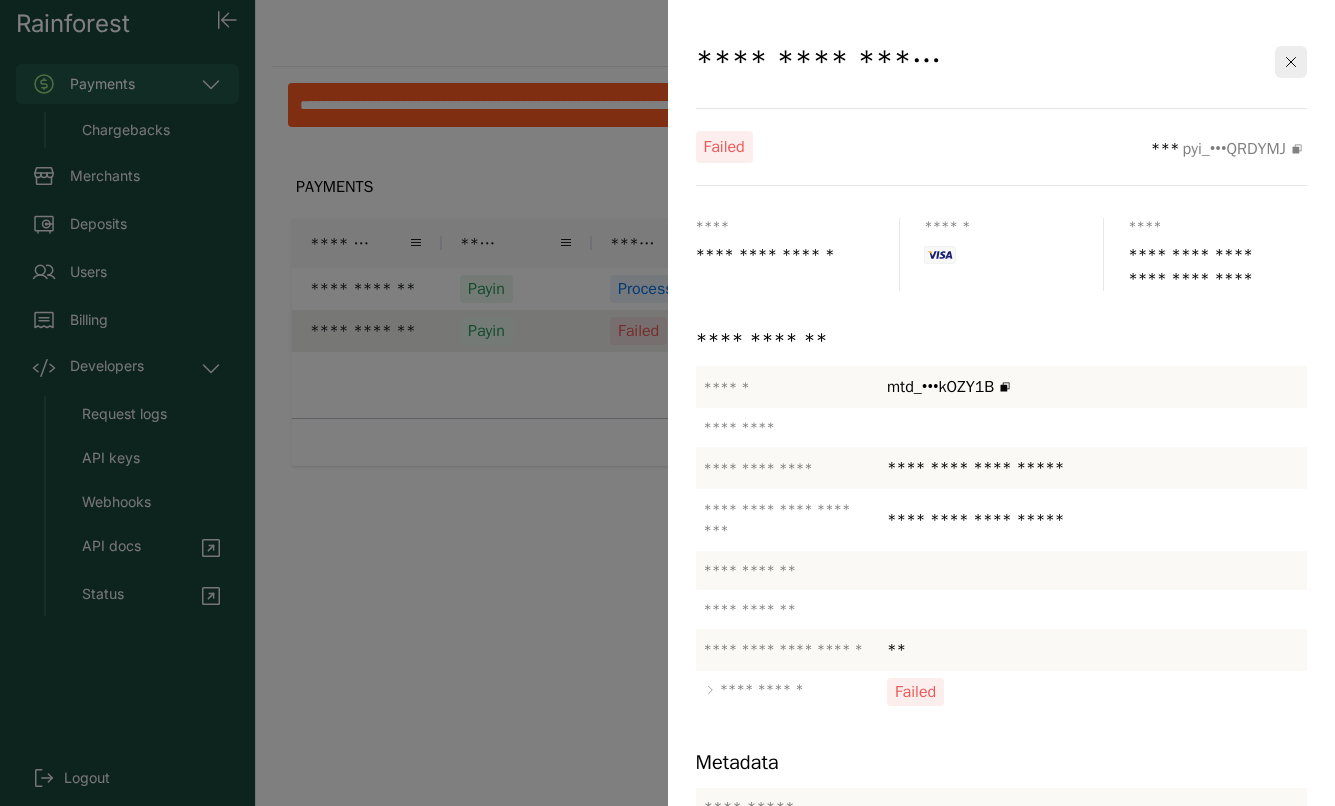 click at bounding box center (667, 403) 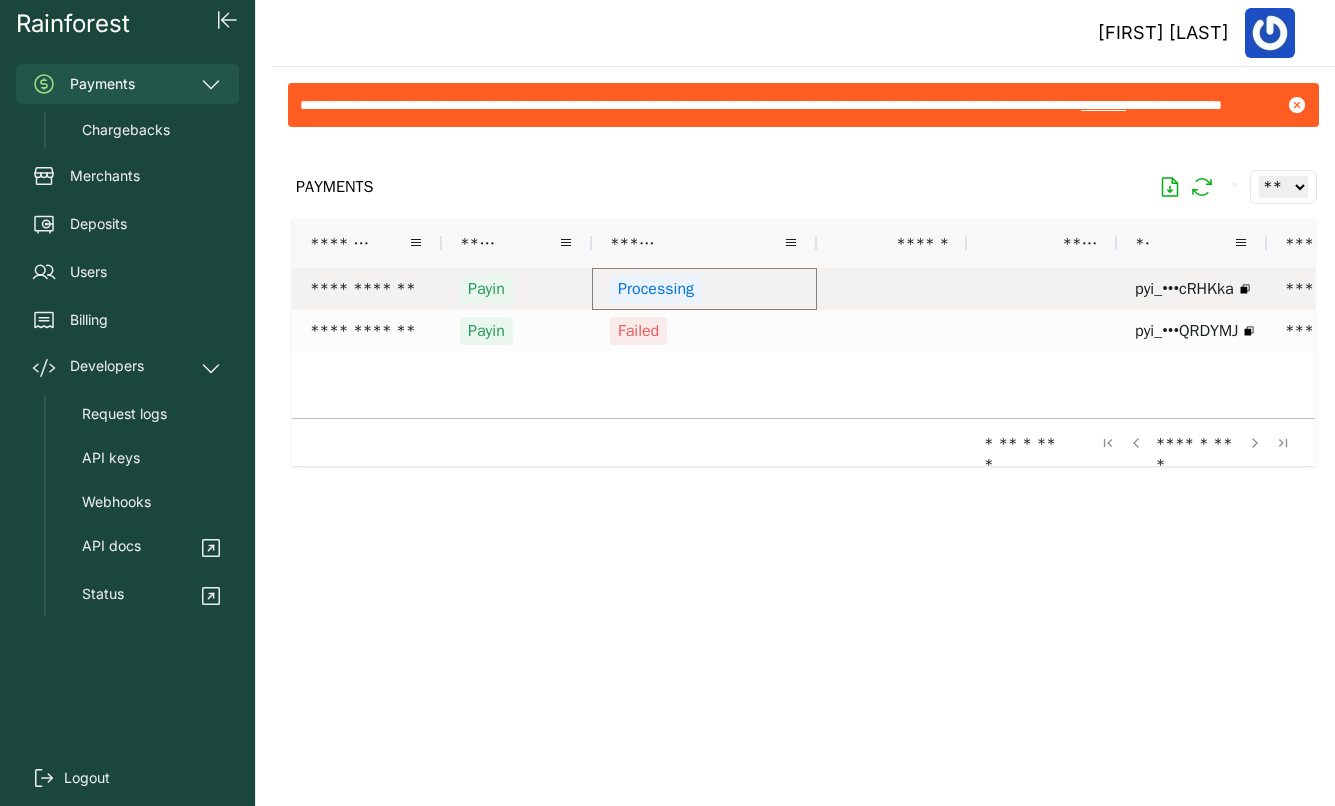 click on "Processing" at bounding box center [704, 289] 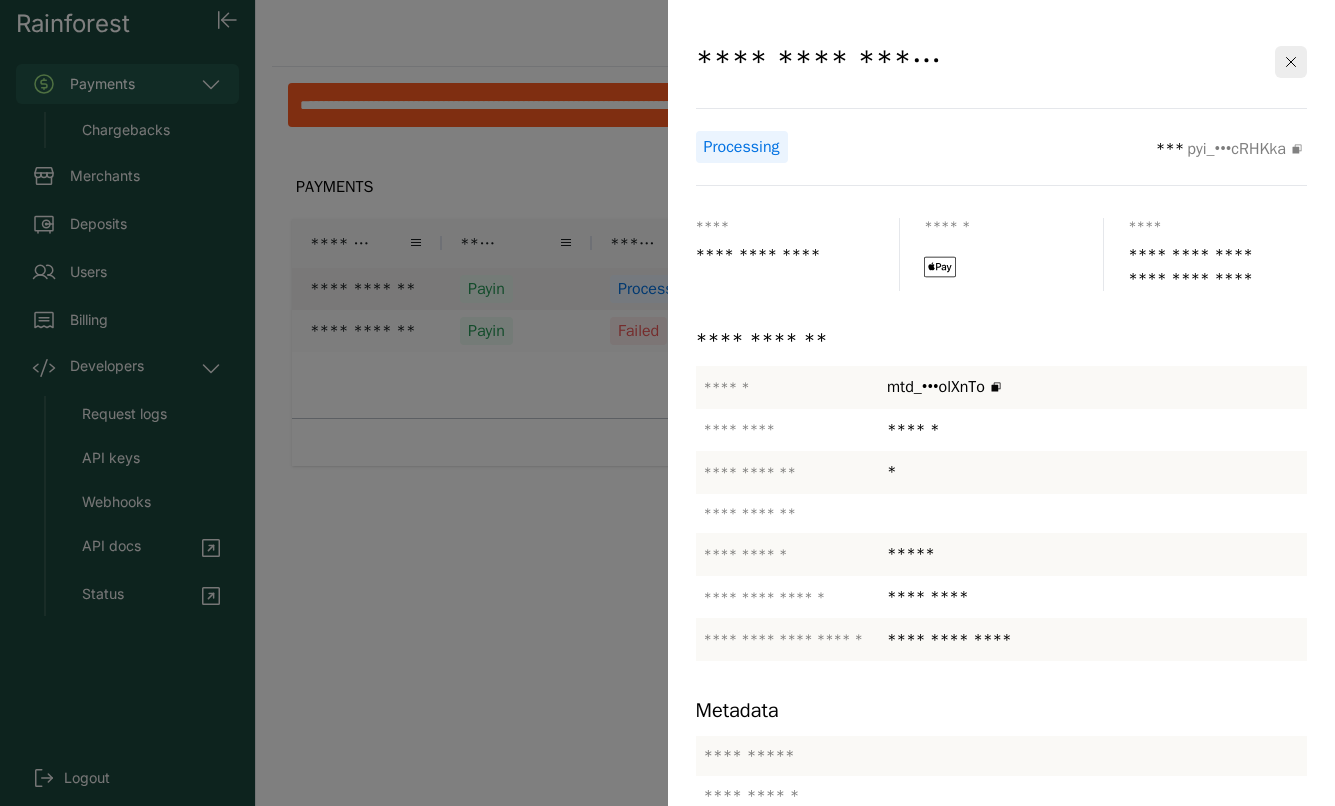 click at bounding box center (667, 403) 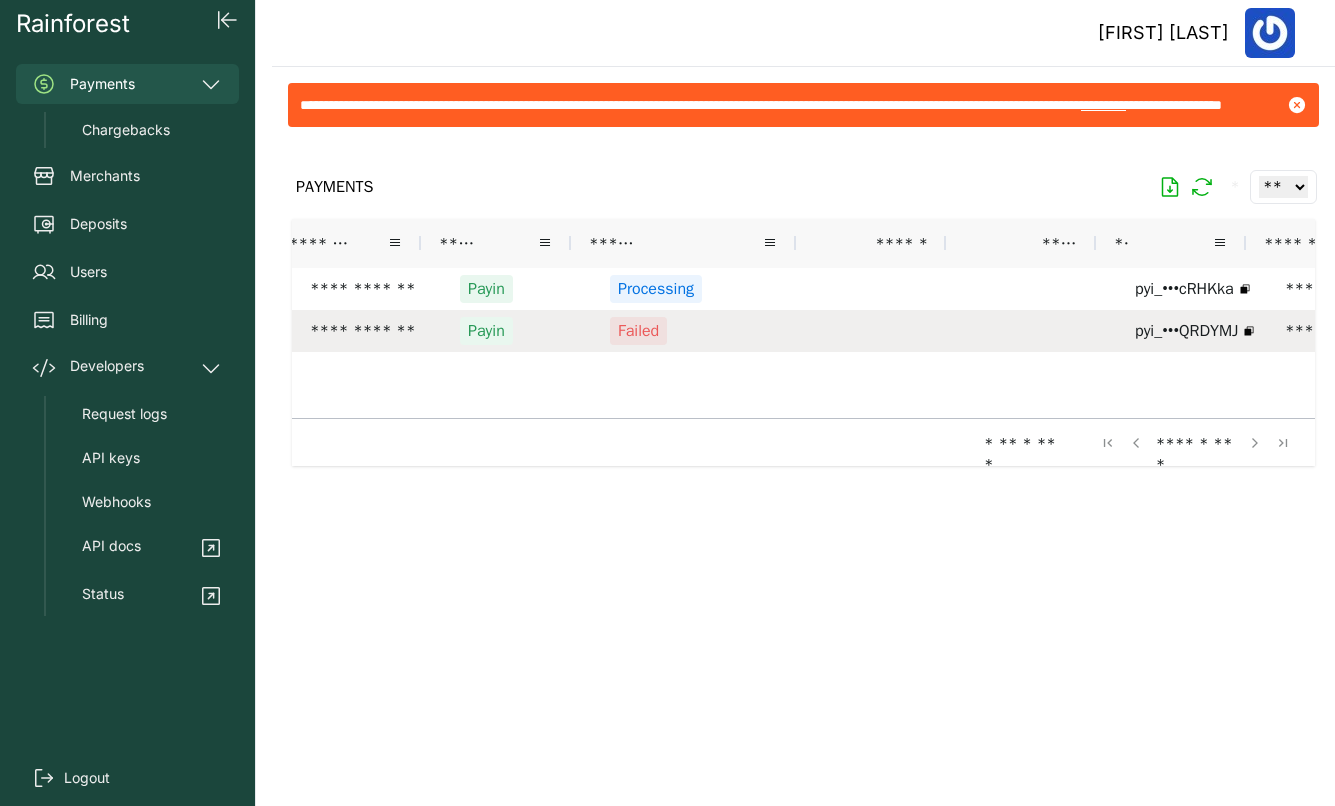 scroll, scrollTop: 0, scrollLeft: 259, axis: horizontal 